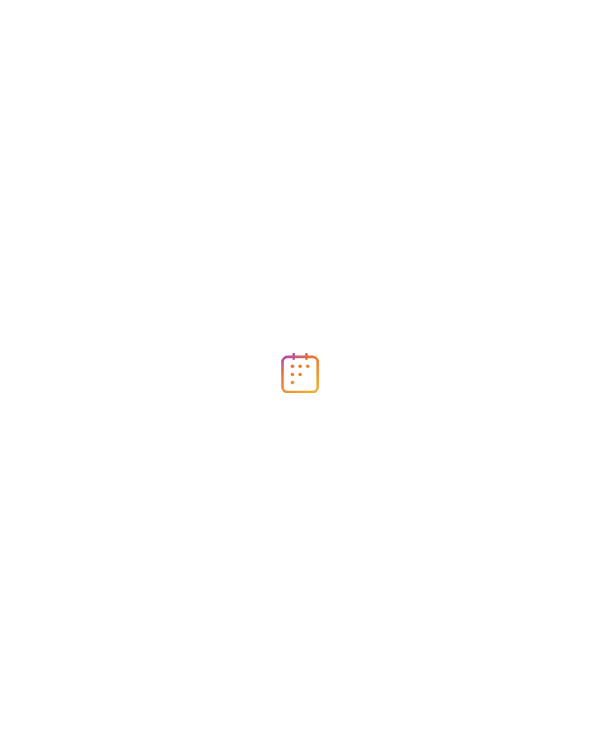 scroll, scrollTop: 0, scrollLeft: 0, axis: both 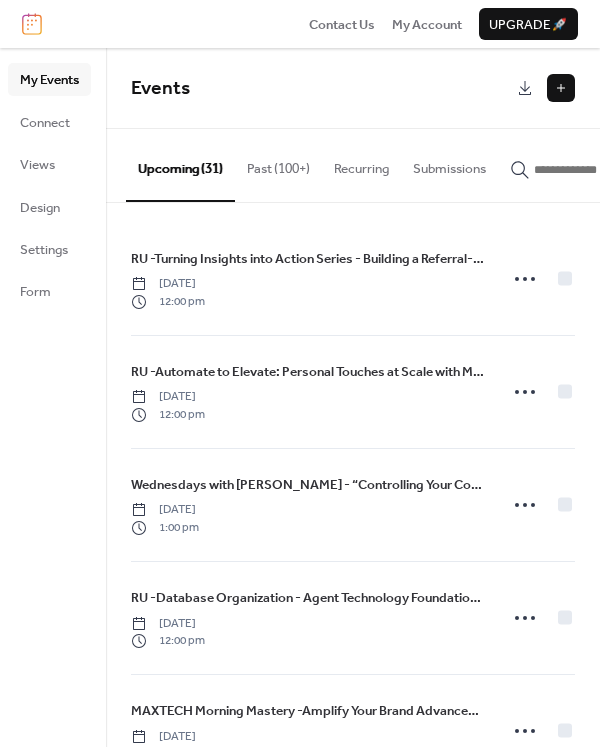 click at bounding box center [561, 88] 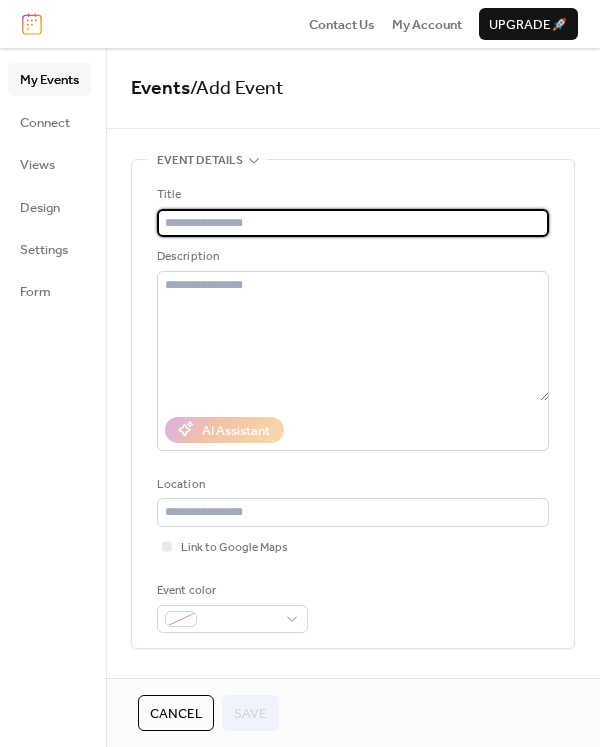 click at bounding box center (353, 223) 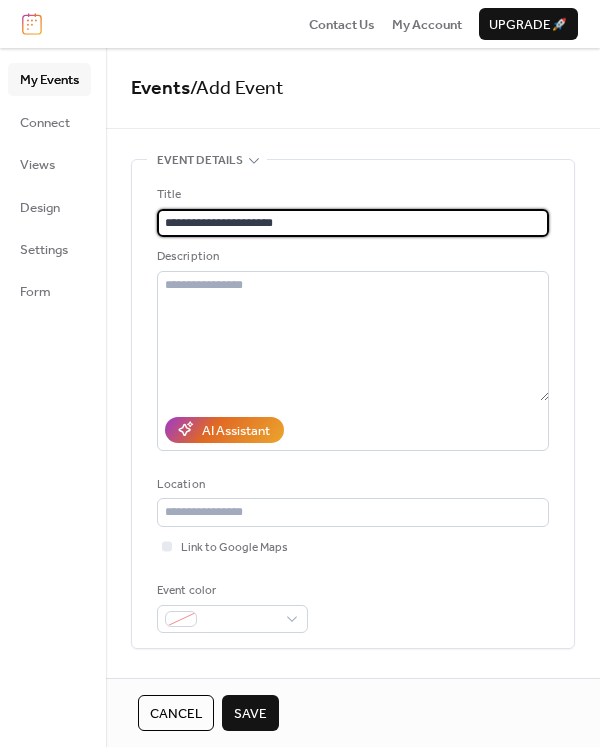 type on "**********" 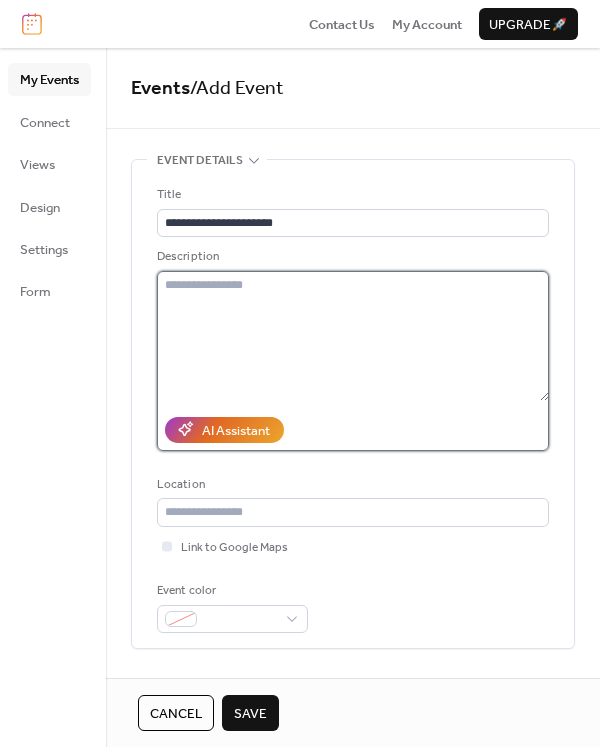 click at bounding box center (353, 336) 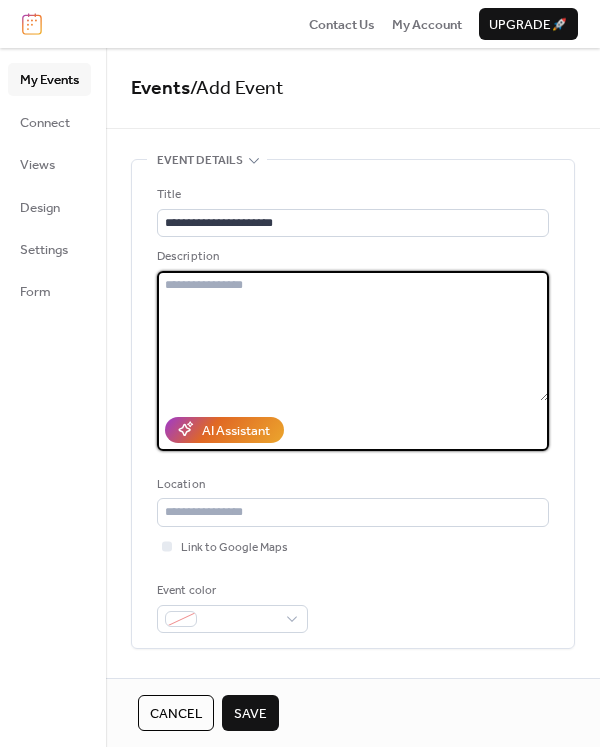 paste on "**********" 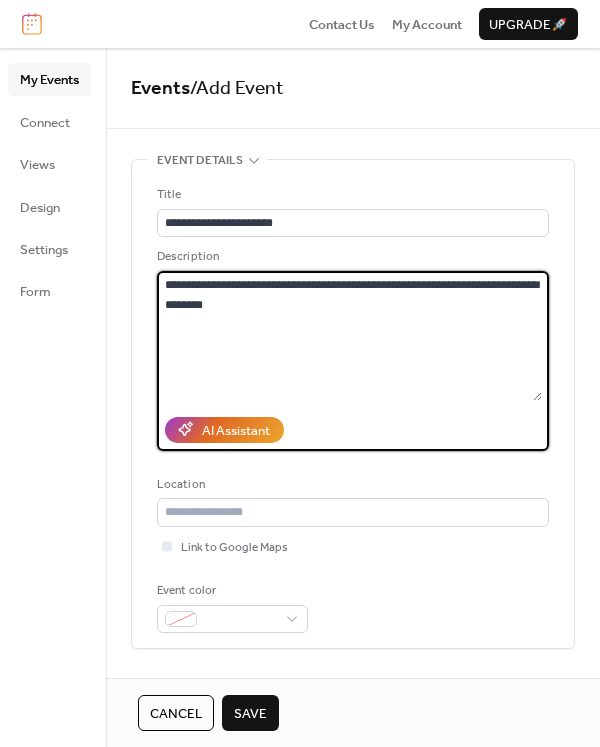 type on "**********" 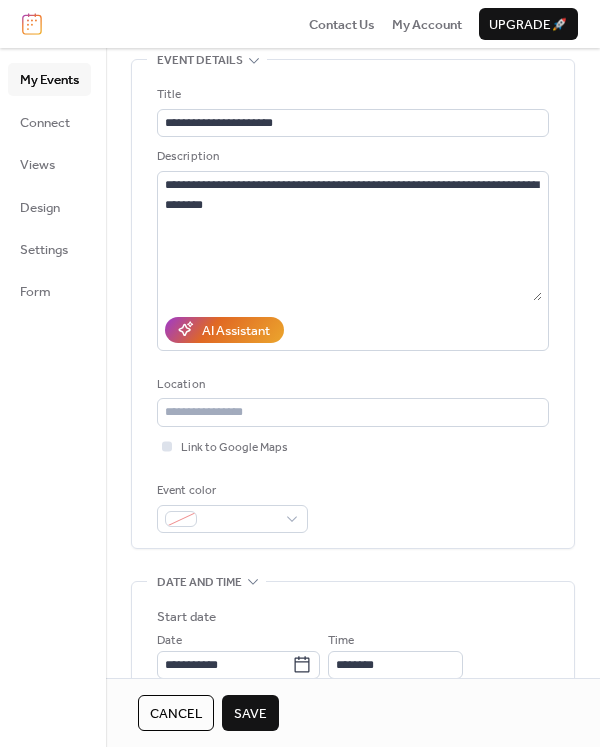 scroll, scrollTop: 500, scrollLeft: 0, axis: vertical 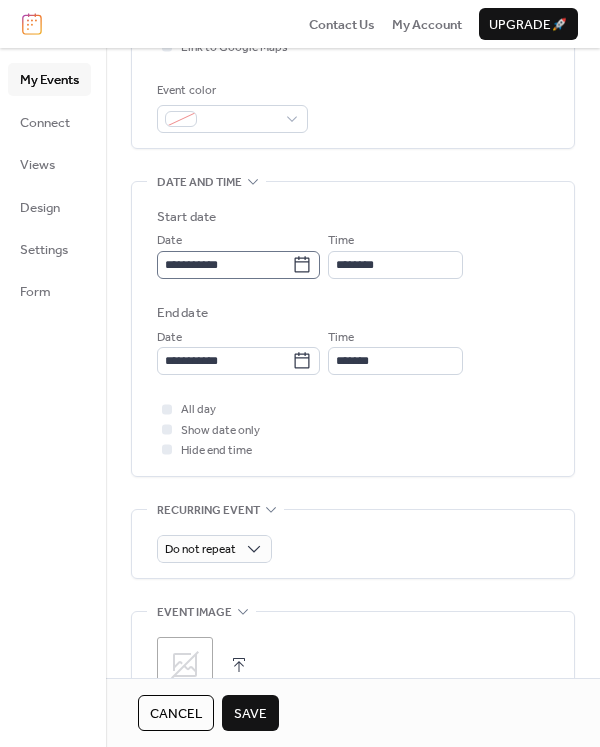 click 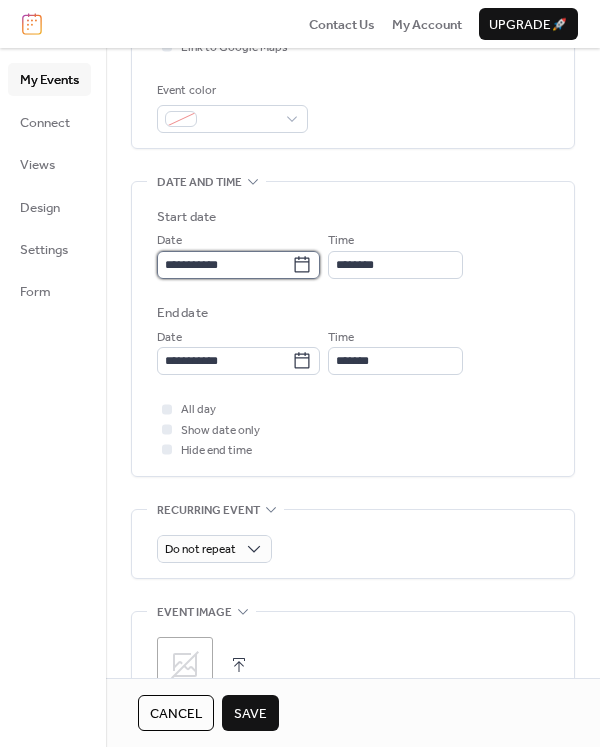 click on "**********" at bounding box center (224, 265) 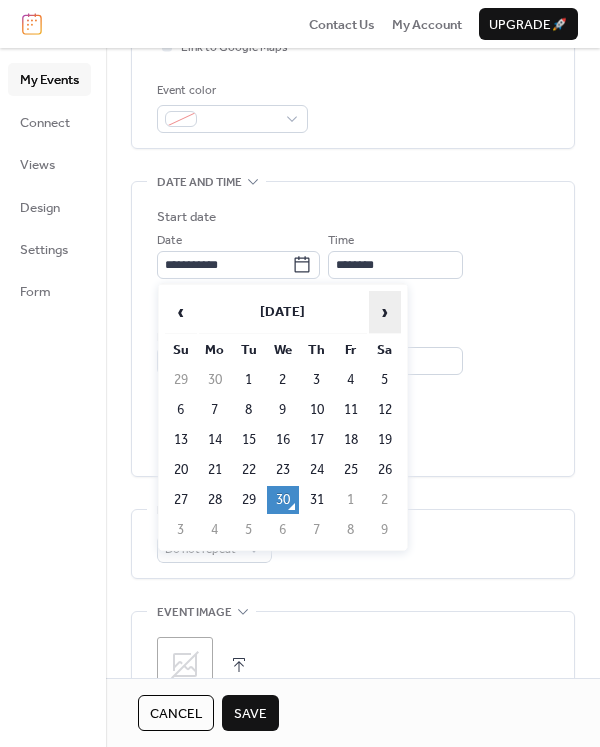 click on "›" at bounding box center [385, 312] 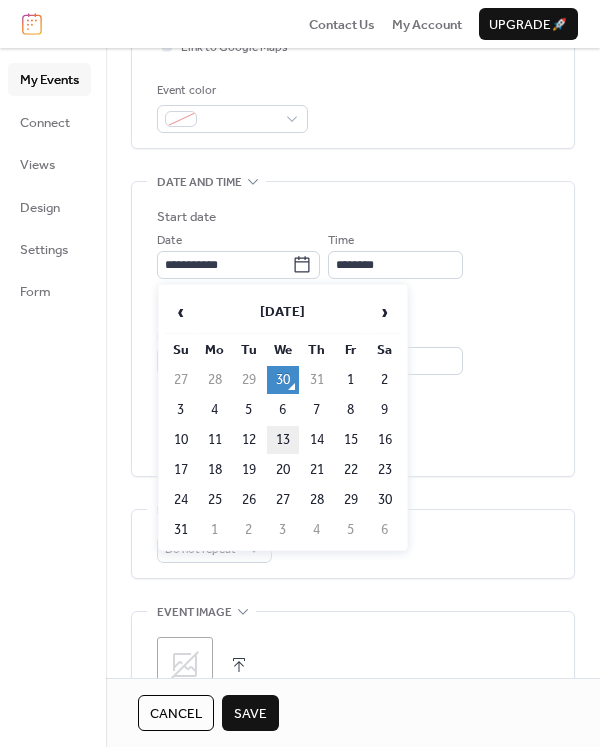 click on "13" at bounding box center (283, 440) 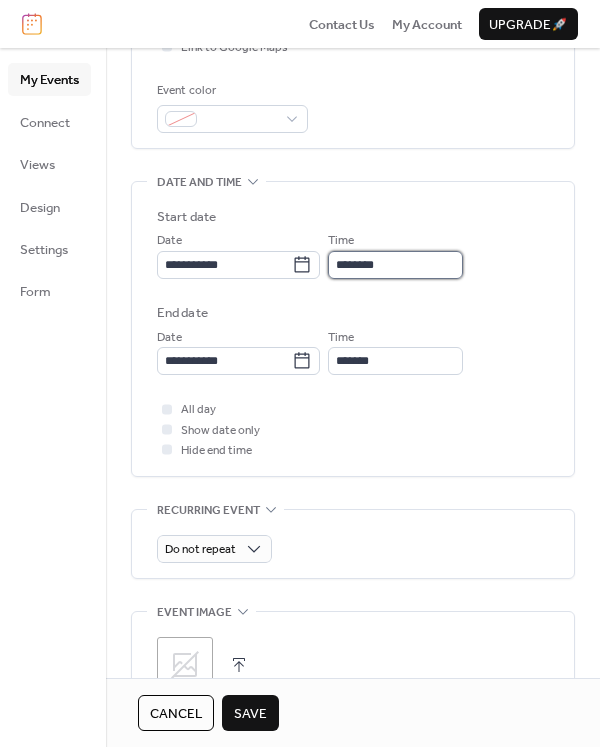 click on "********" at bounding box center [395, 265] 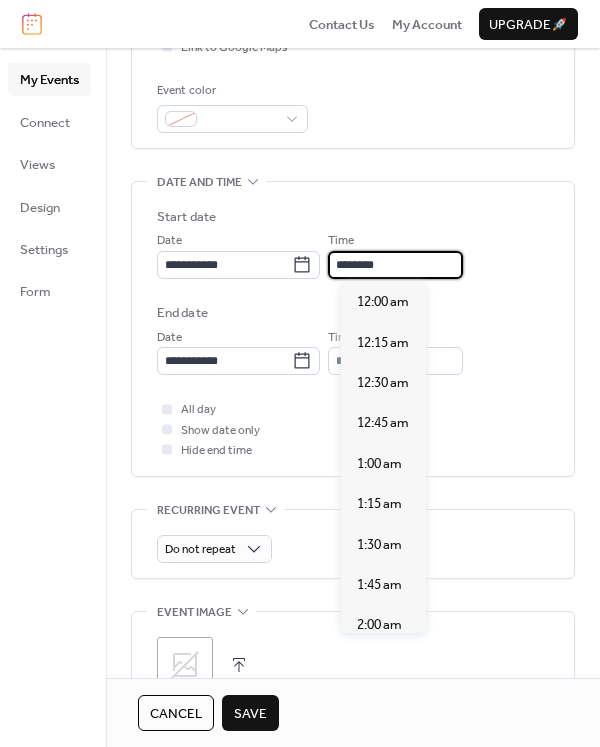 scroll, scrollTop: 1940, scrollLeft: 0, axis: vertical 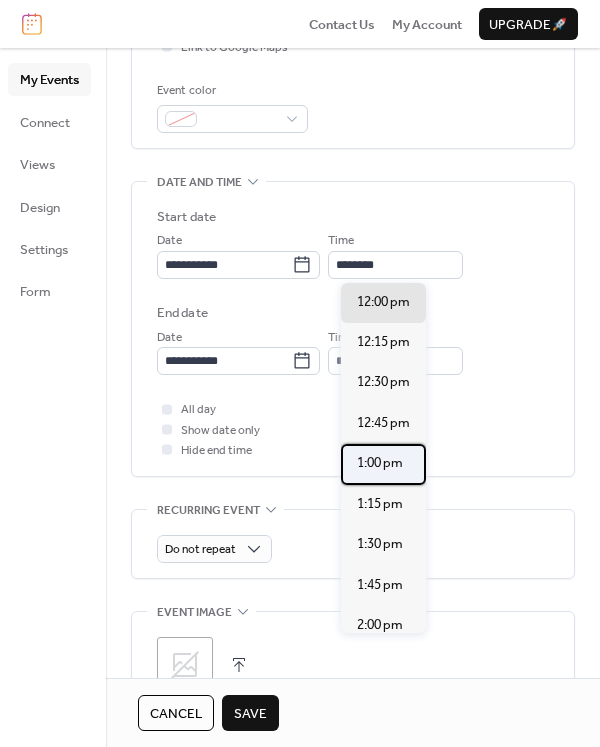 click on "1:00 pm" at bounding box center (380, 463) 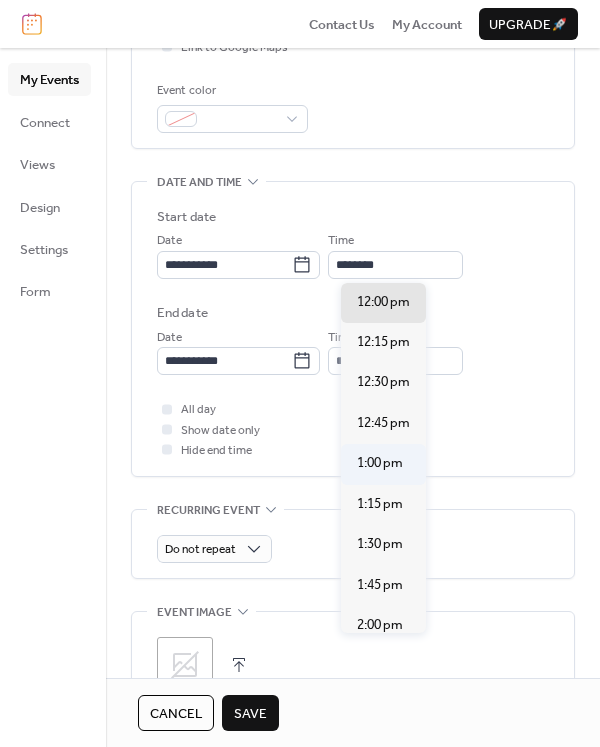 type on "*******" 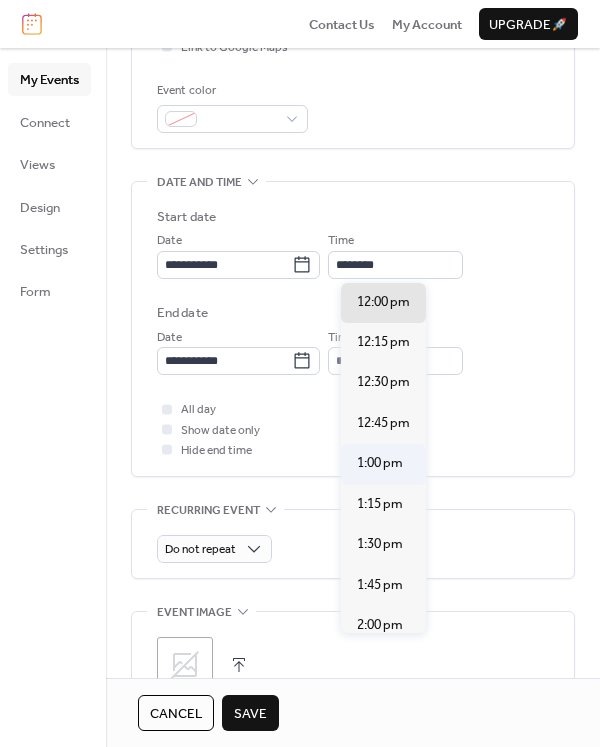 type on "*******" 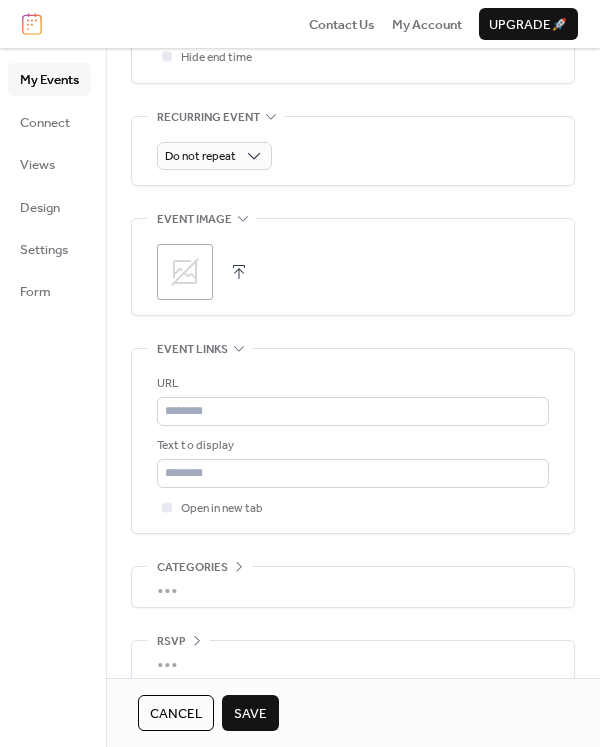 scroll, scrollTop: 900, scrollLeft: 0, axis: vertical 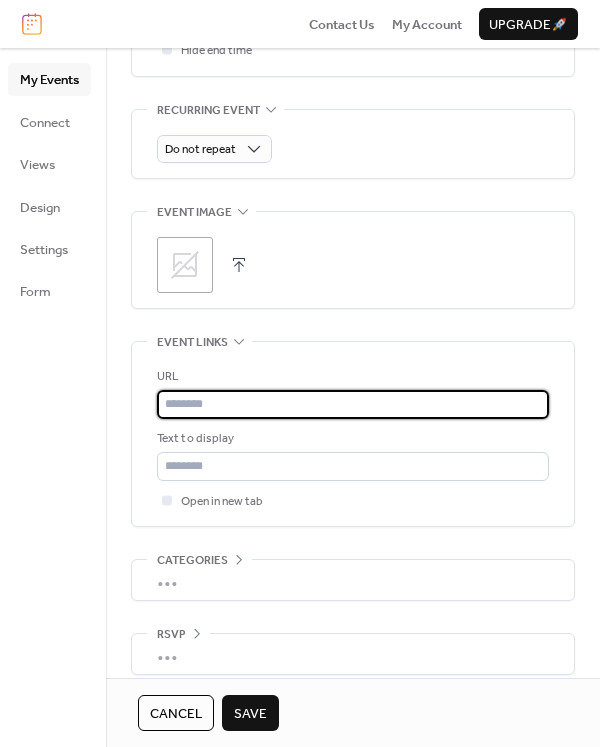 click at bounding box center [353, 404] 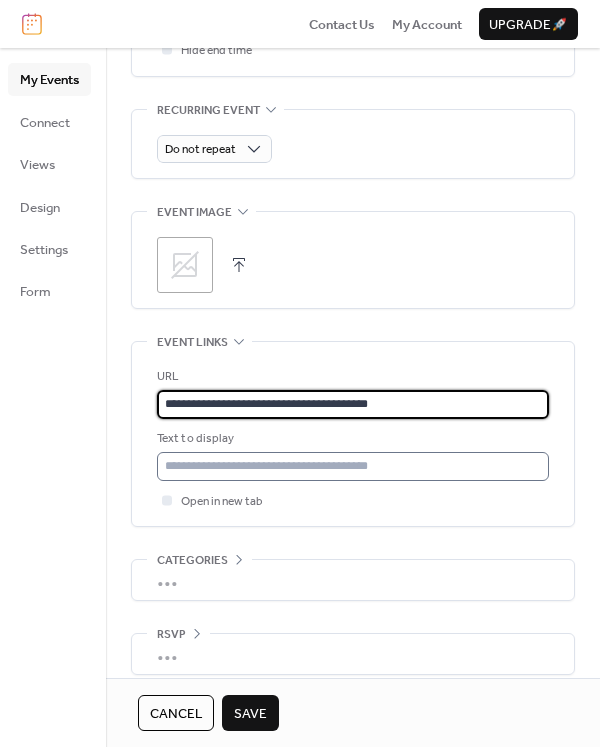 type on "**********" 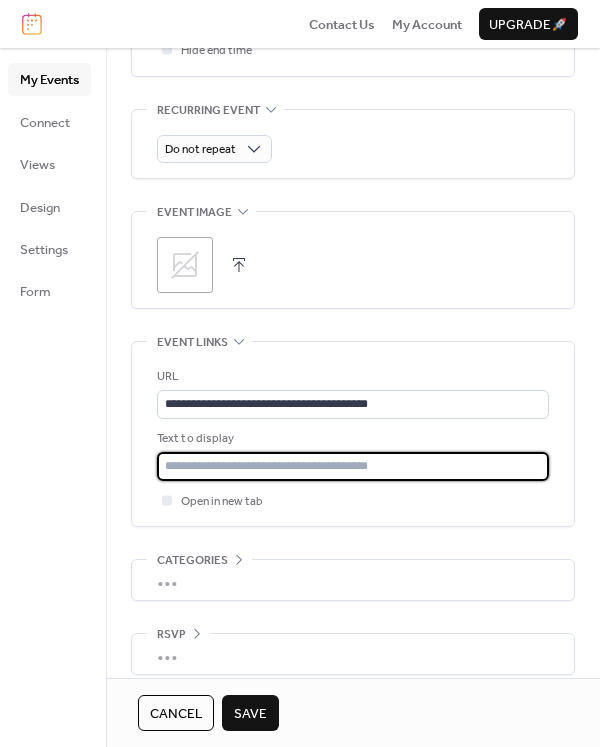 click at bounding box center [353, 466] 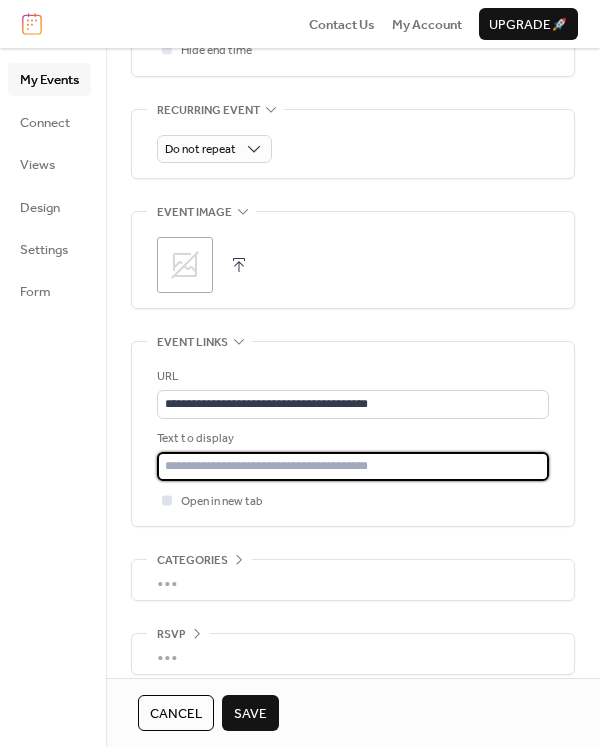 type on "**********" 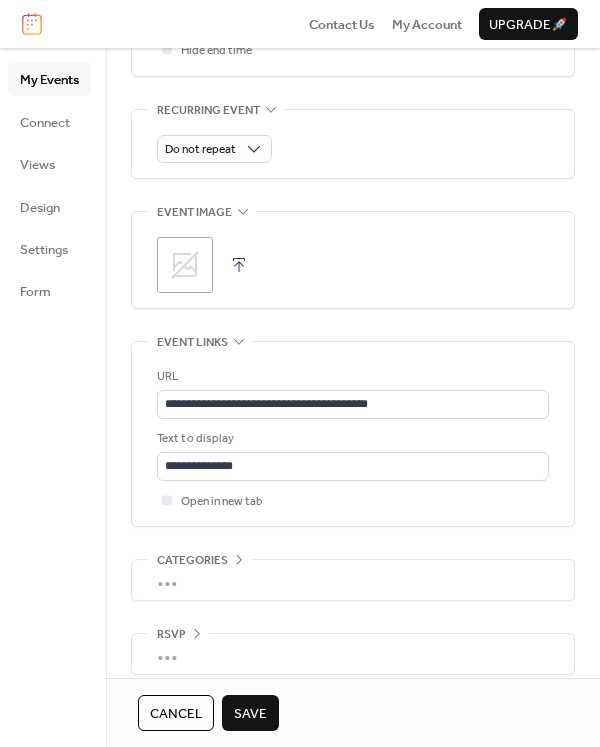 click at bounding box center (239, 265) 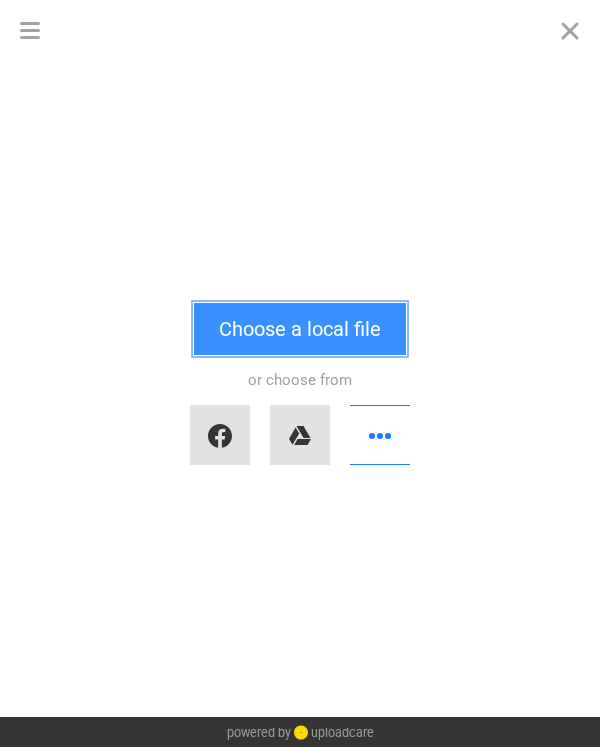 click on "Choose a local file" at bounding box center [300, 329] 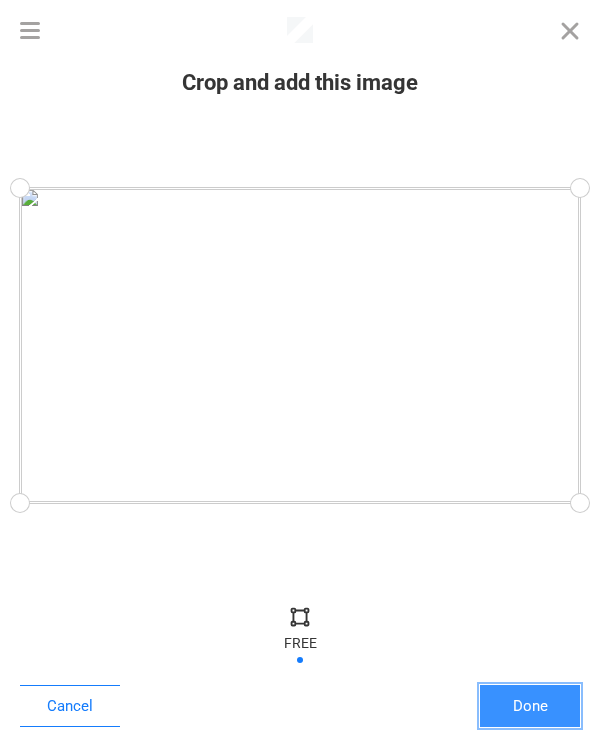 click on "Done" at bounding box center [530, 706] 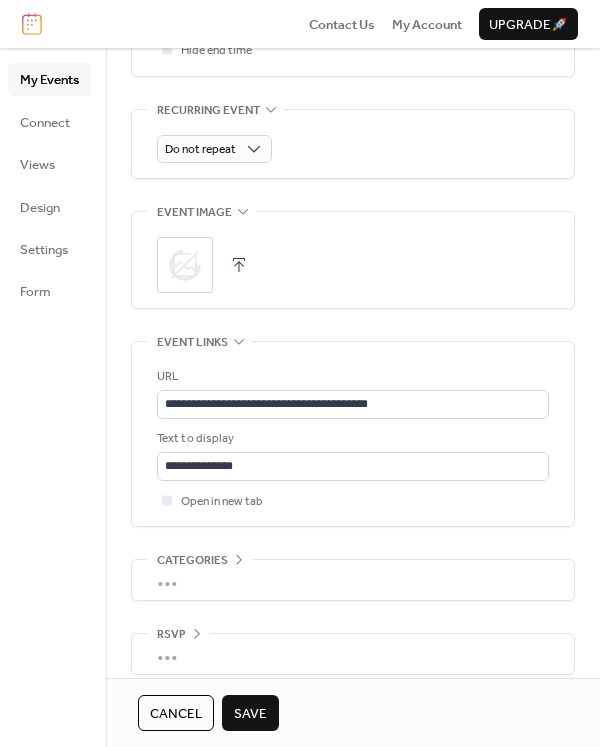 click on "Save" at bounding box center [250, 714] 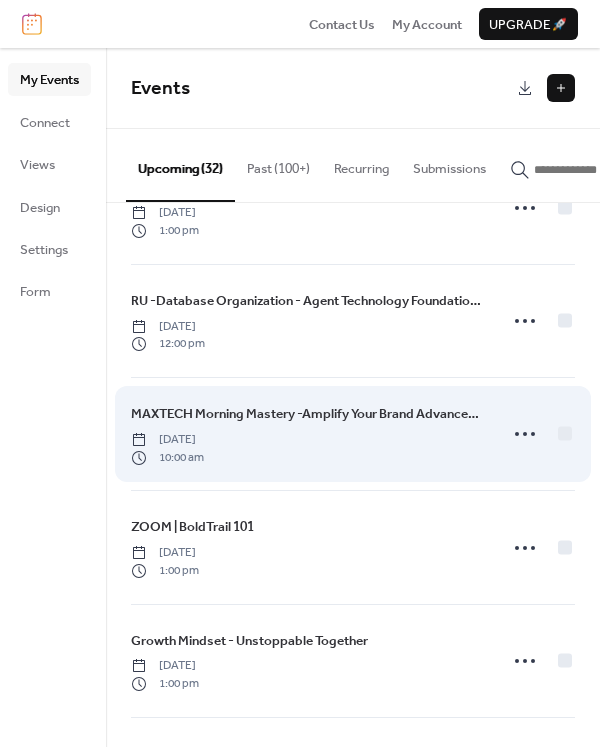 scroll, scrollTop: 300, scrollLeft: 0, axis: vertical 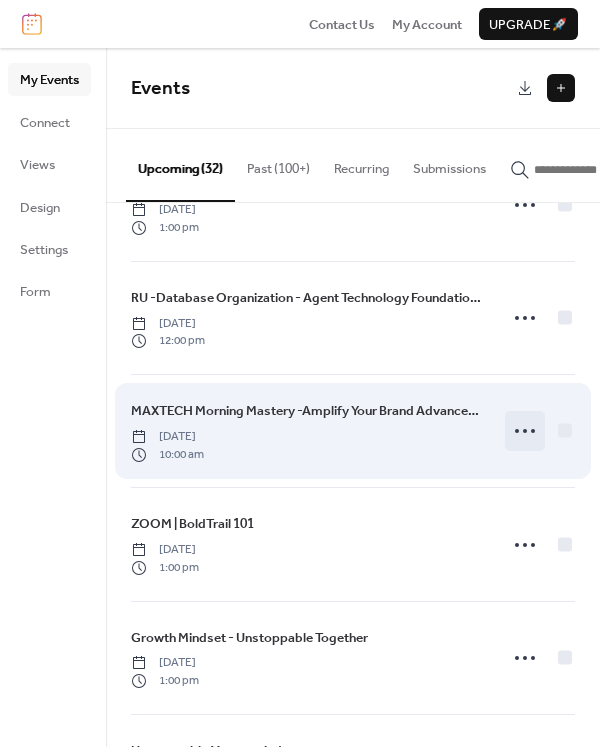 click 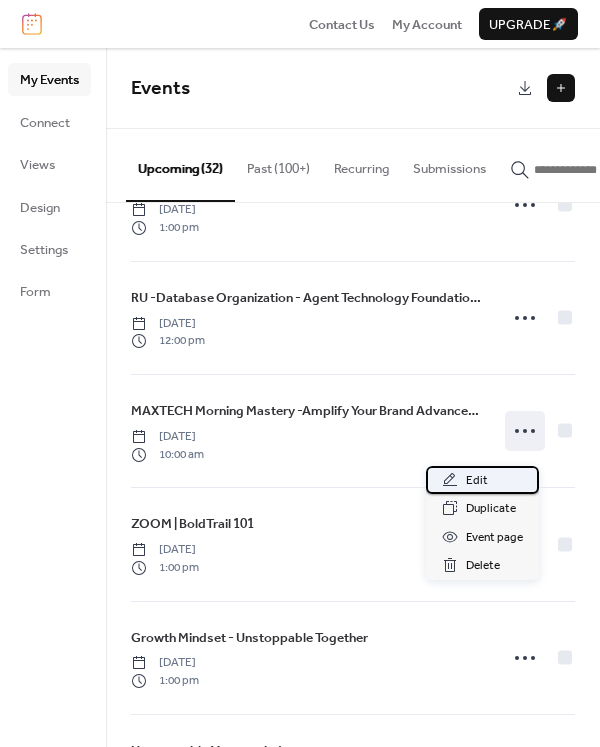 click on "Edit" at bounding box center (477, 481) 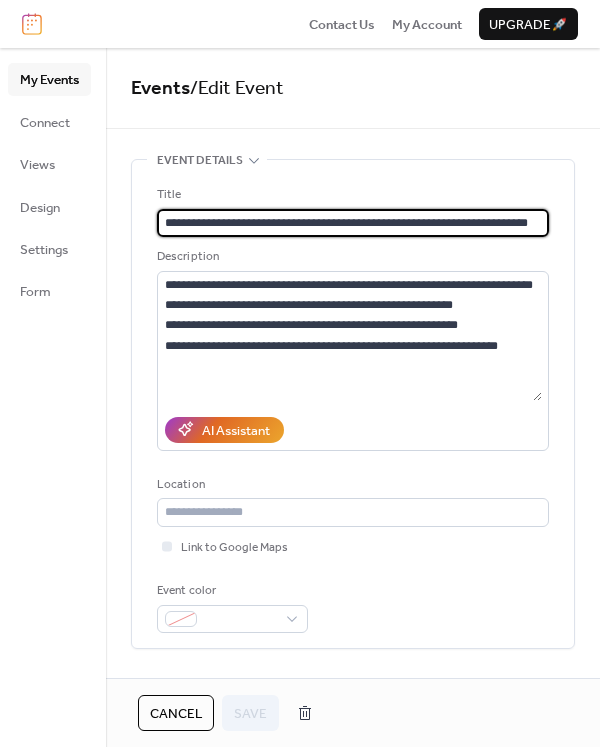 scroll, scrollTop: 0, scrollLeft: 0, axis: both 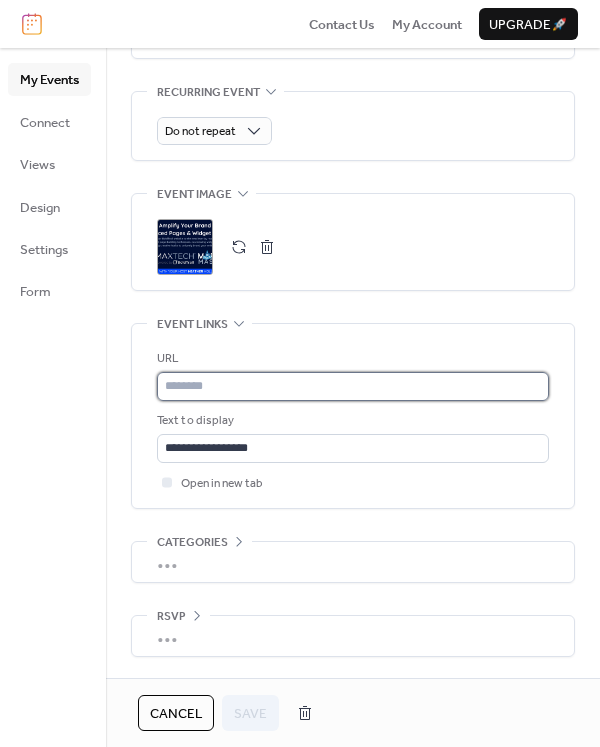 click at bounding box center [353, 386] 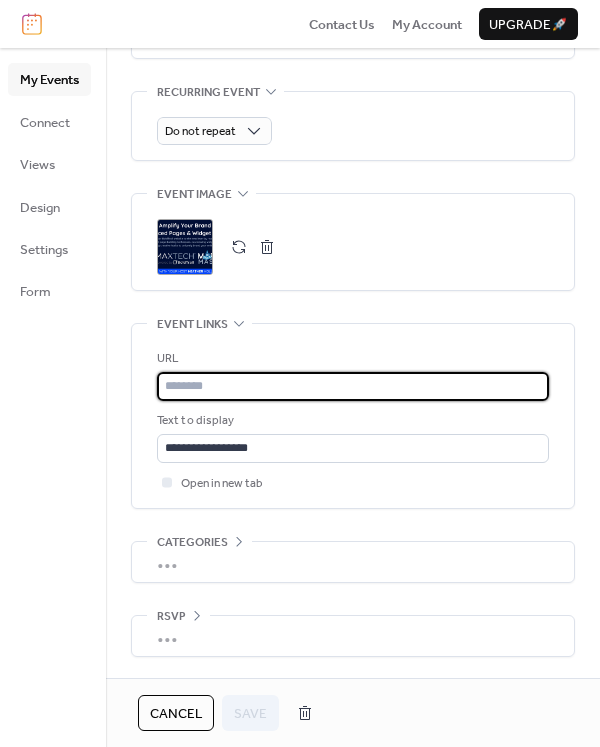 paste on "**********" 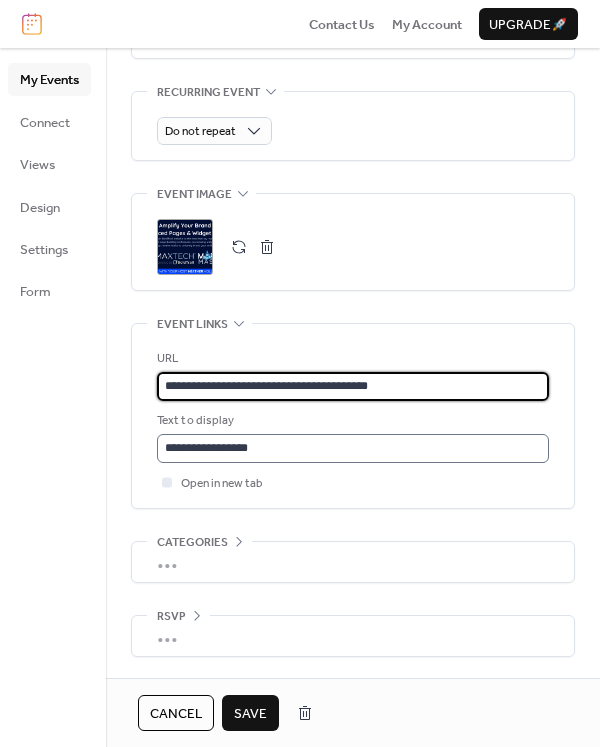 type on "**********" 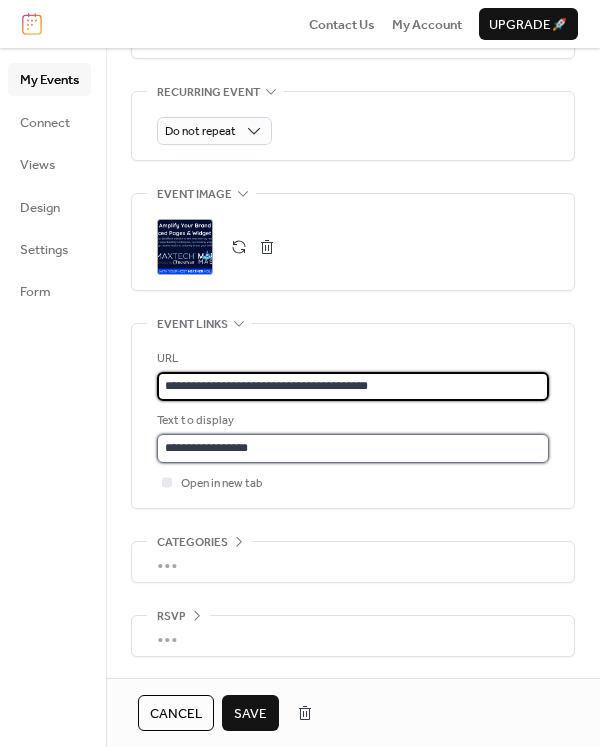 click on "**********" at bounding box center [353, 448] 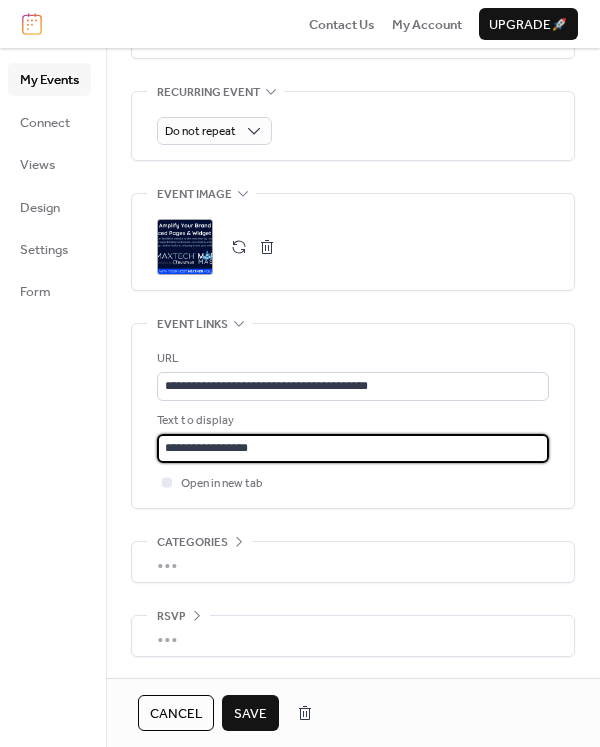 click on "**********" at bounding box center [353, 448] 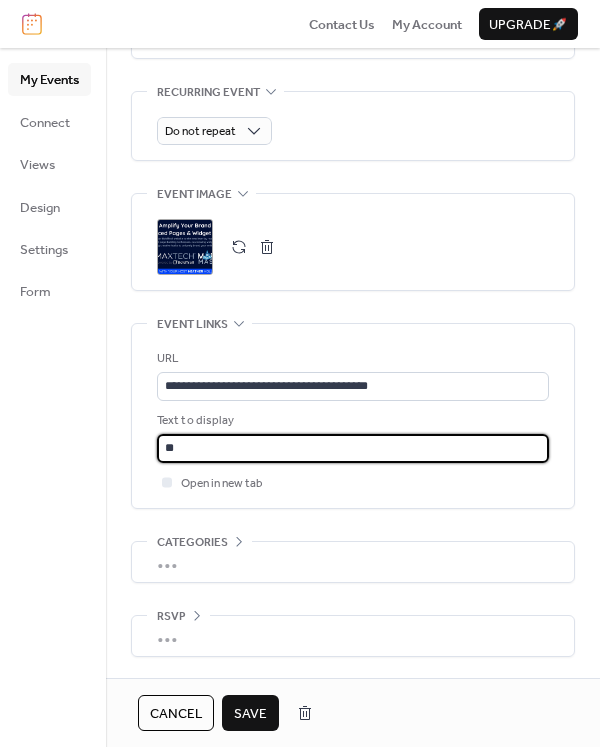 type on "**********" 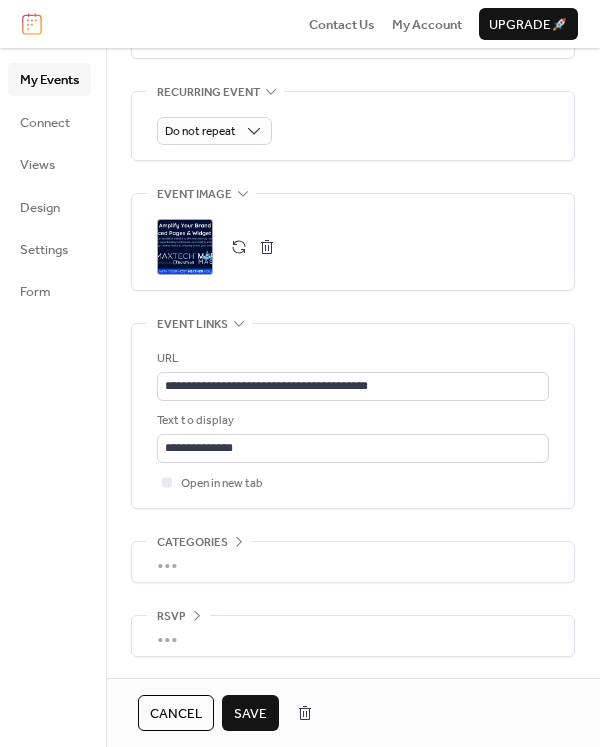 click on "Save" at bounding box center [250, 714] 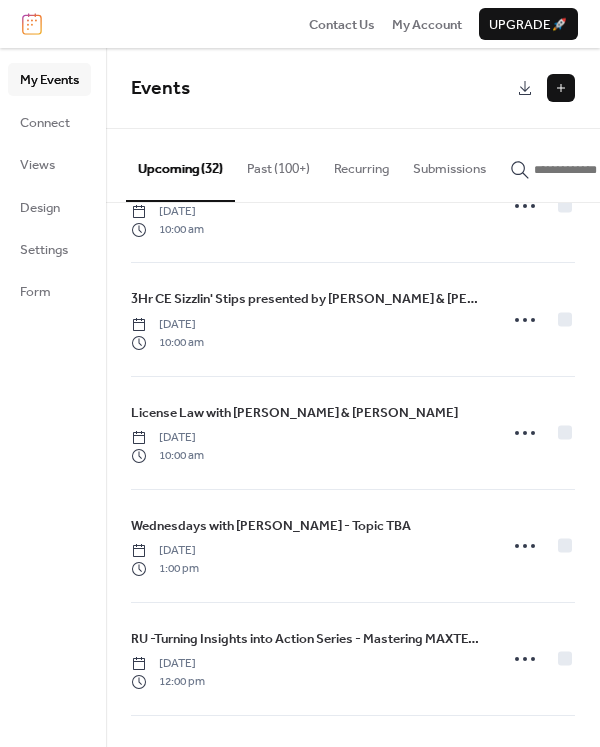 scroll, scrollTop: 2300, scrollLeft: 0, axis: vertical 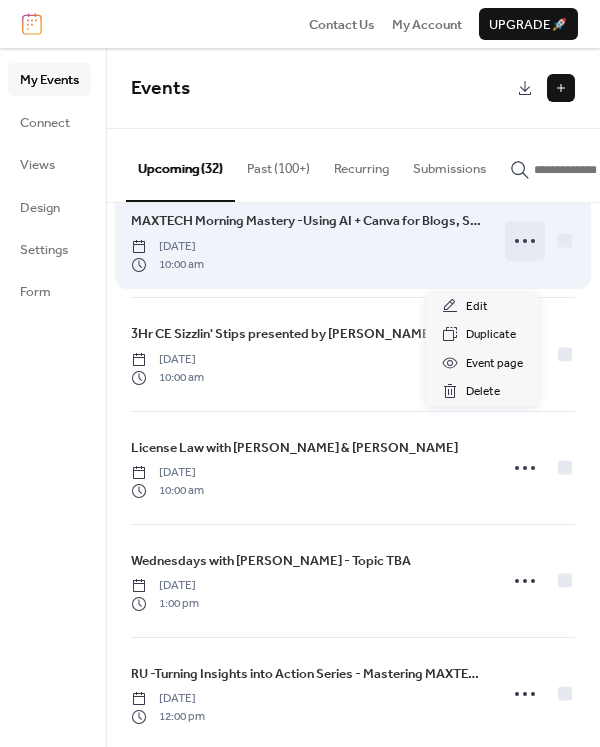 click 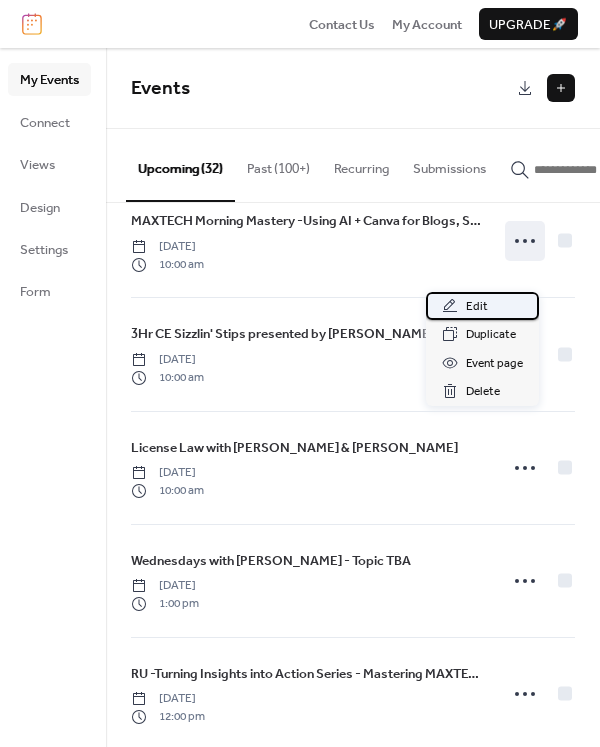 click on "Edit" at bounding box center (477, 307) 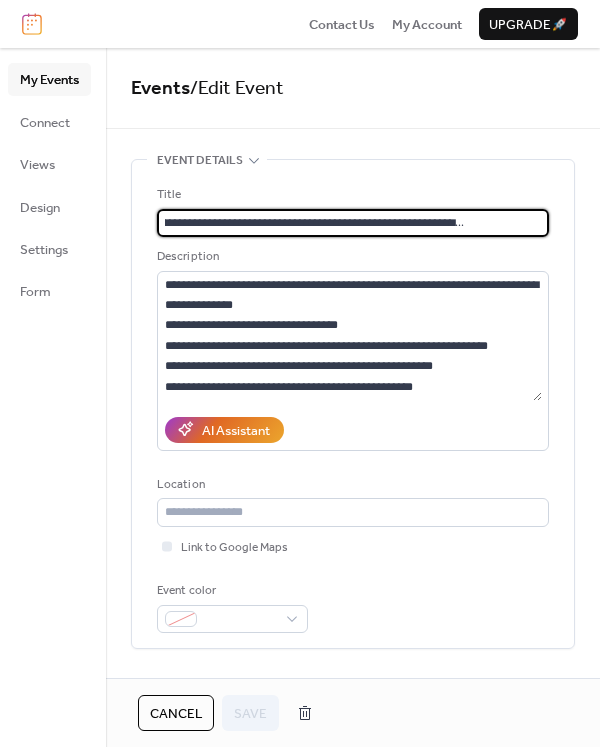 scroll, scrollTop: 0, scrollLeft: 0, axis: both 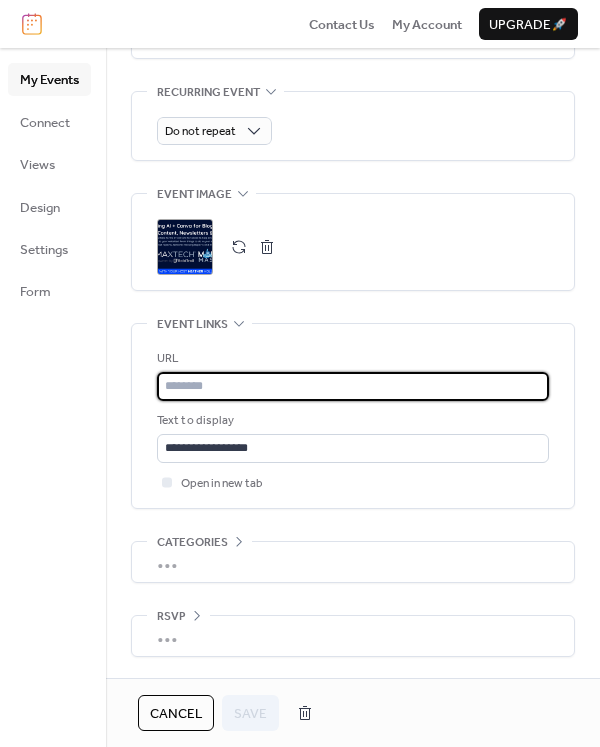click at bounding box center (353, 386) 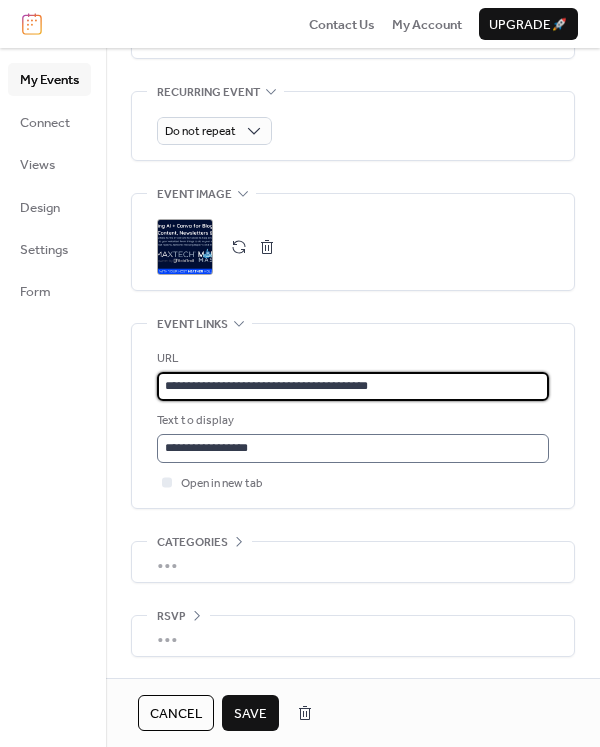 type on "**********" 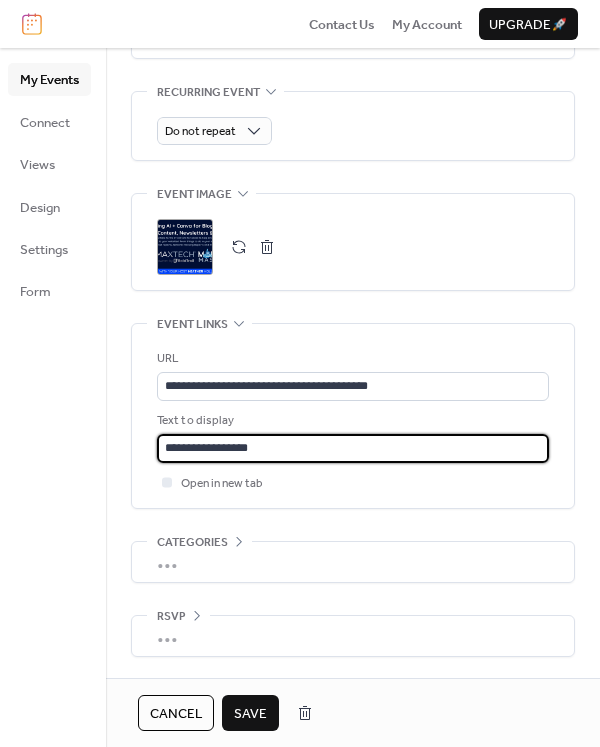 drag, startPoint x: 305, startPoint y: 429, endPoint x: 121, endPoint y: 431, distance: 184.01086 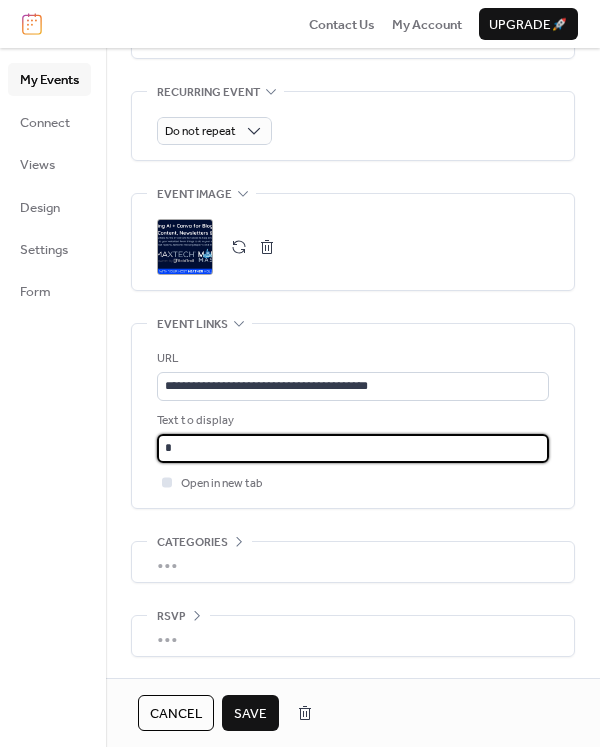 type on "**********" 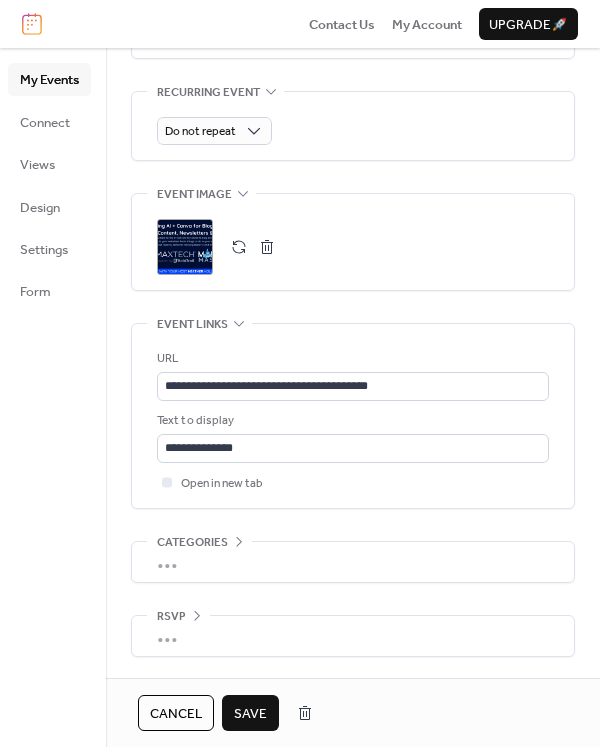 click on "Save" at bounding box center [250, 714] 